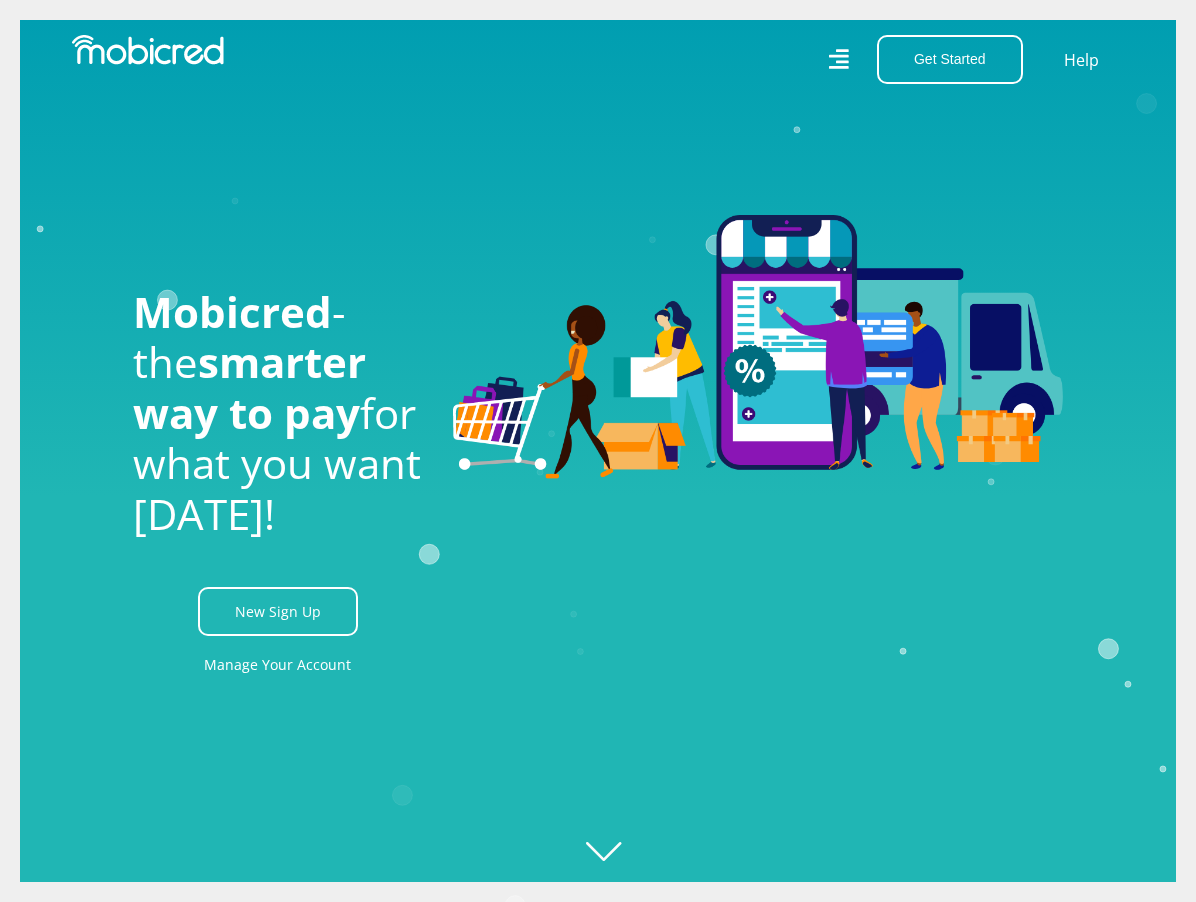 scroll, scrollTop: 0, scrollLeft: 0, axis: both 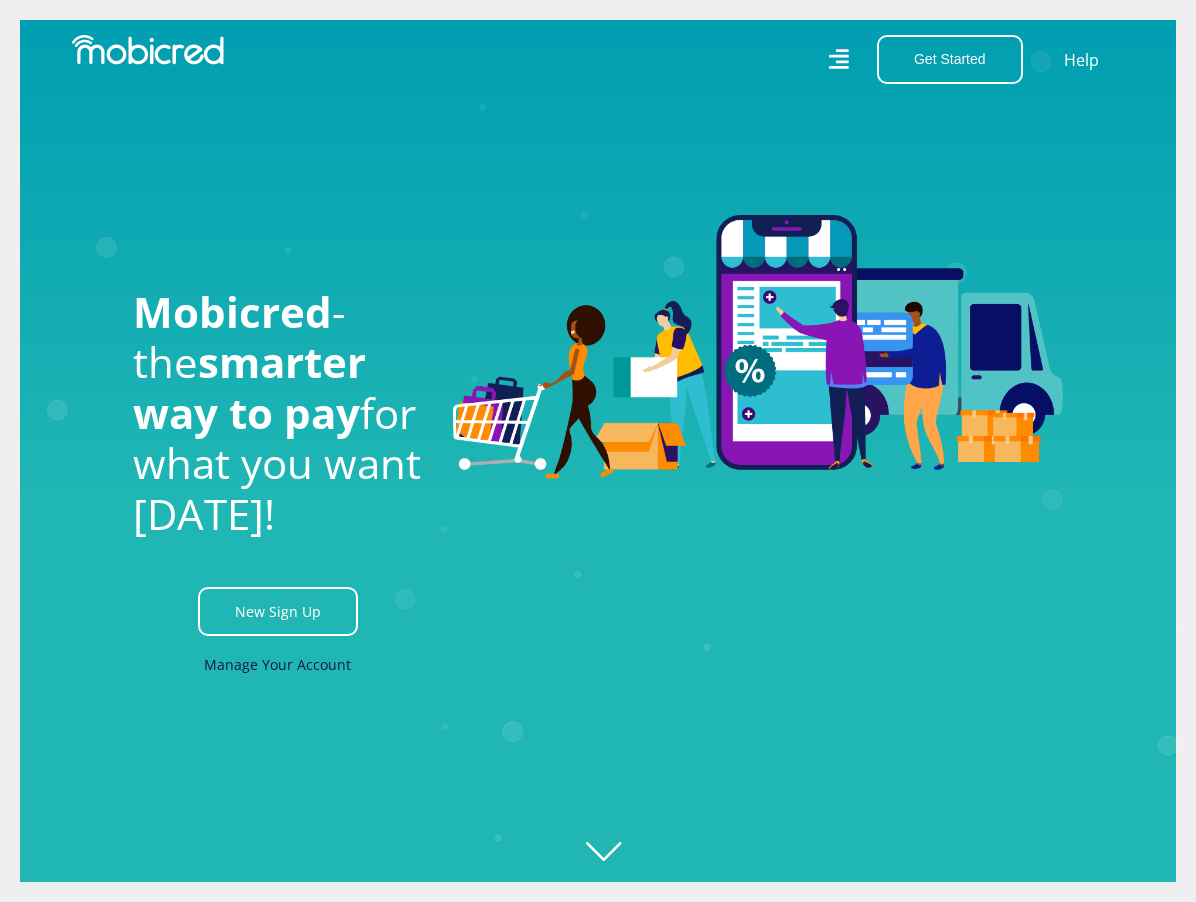 click on "Manage Your Account" at bounding box center (277, 664) 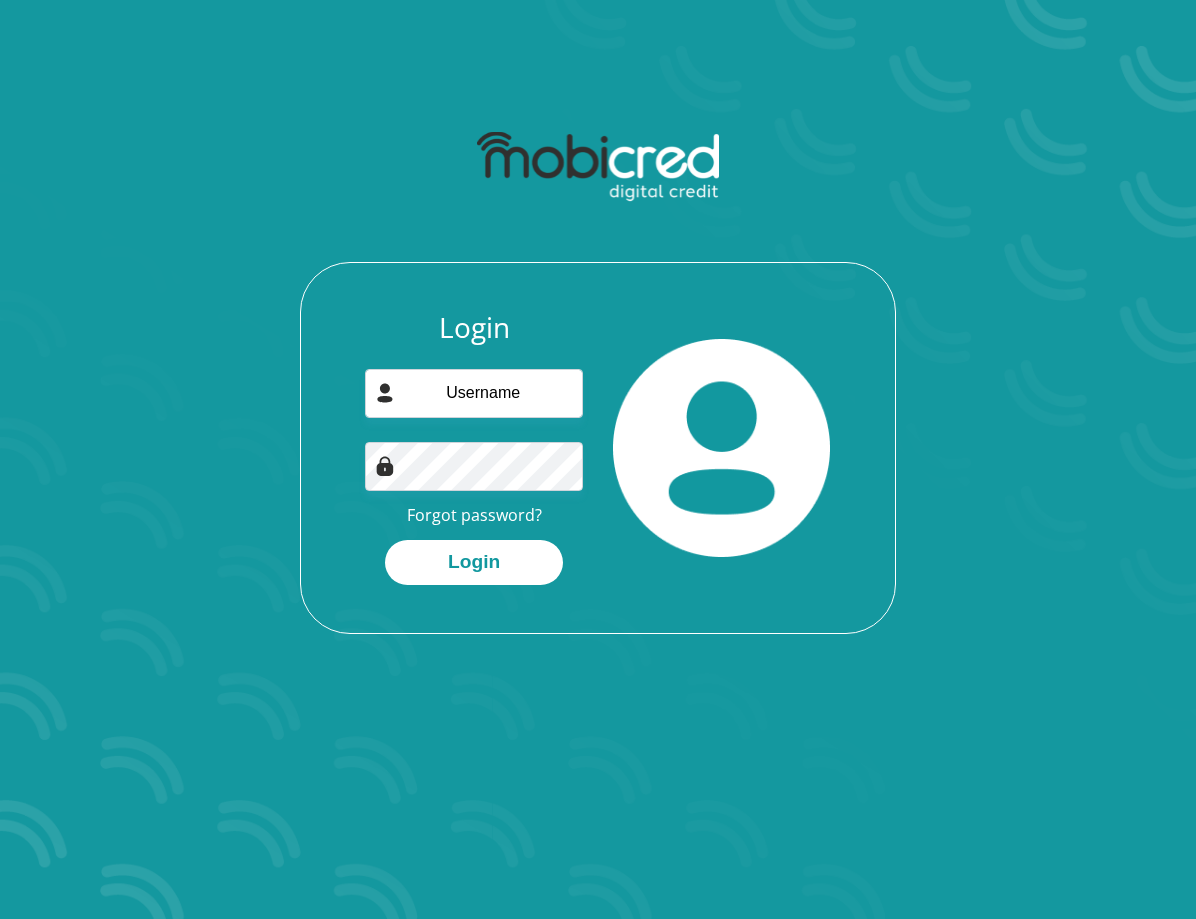 click at bounding box center (473, 393) 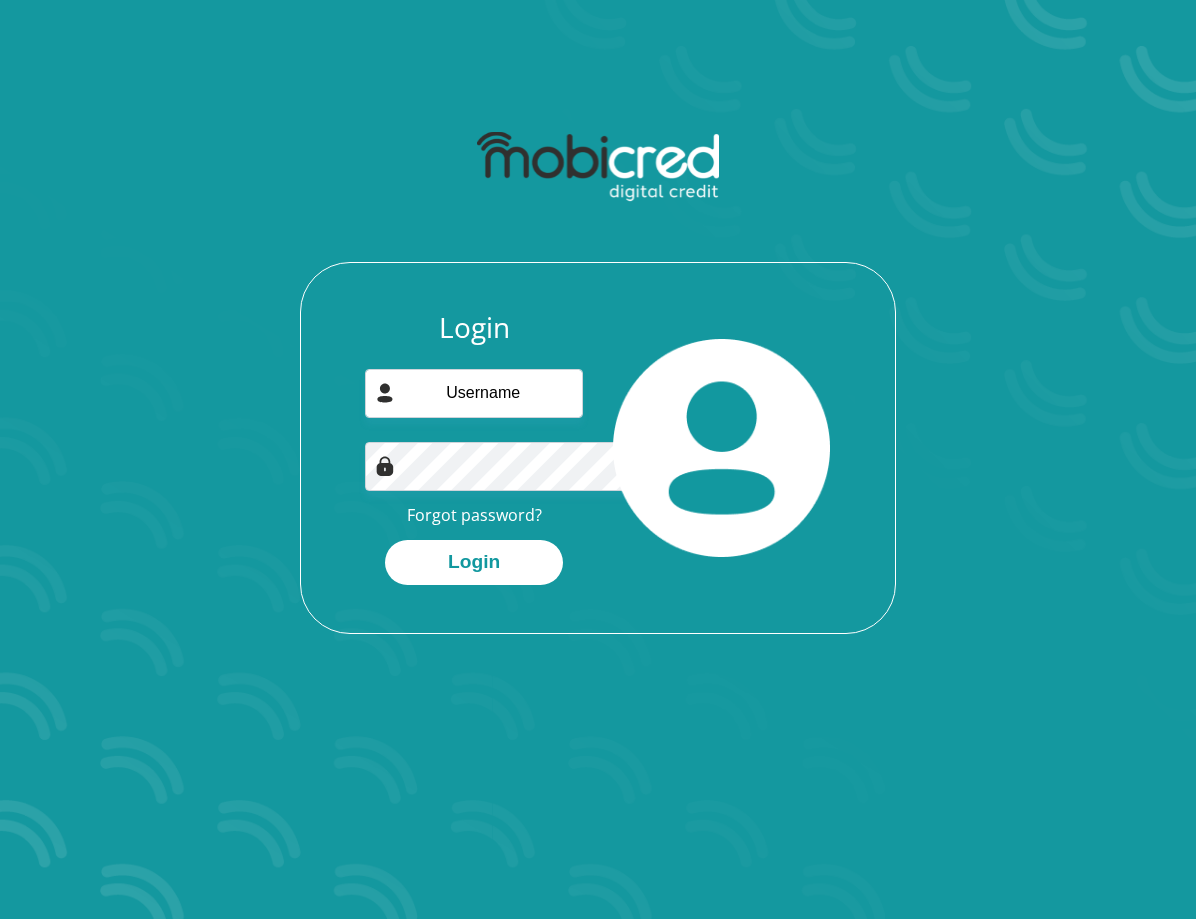 scroll, scrollTop: 0, scrollLeft: 0, axis: both 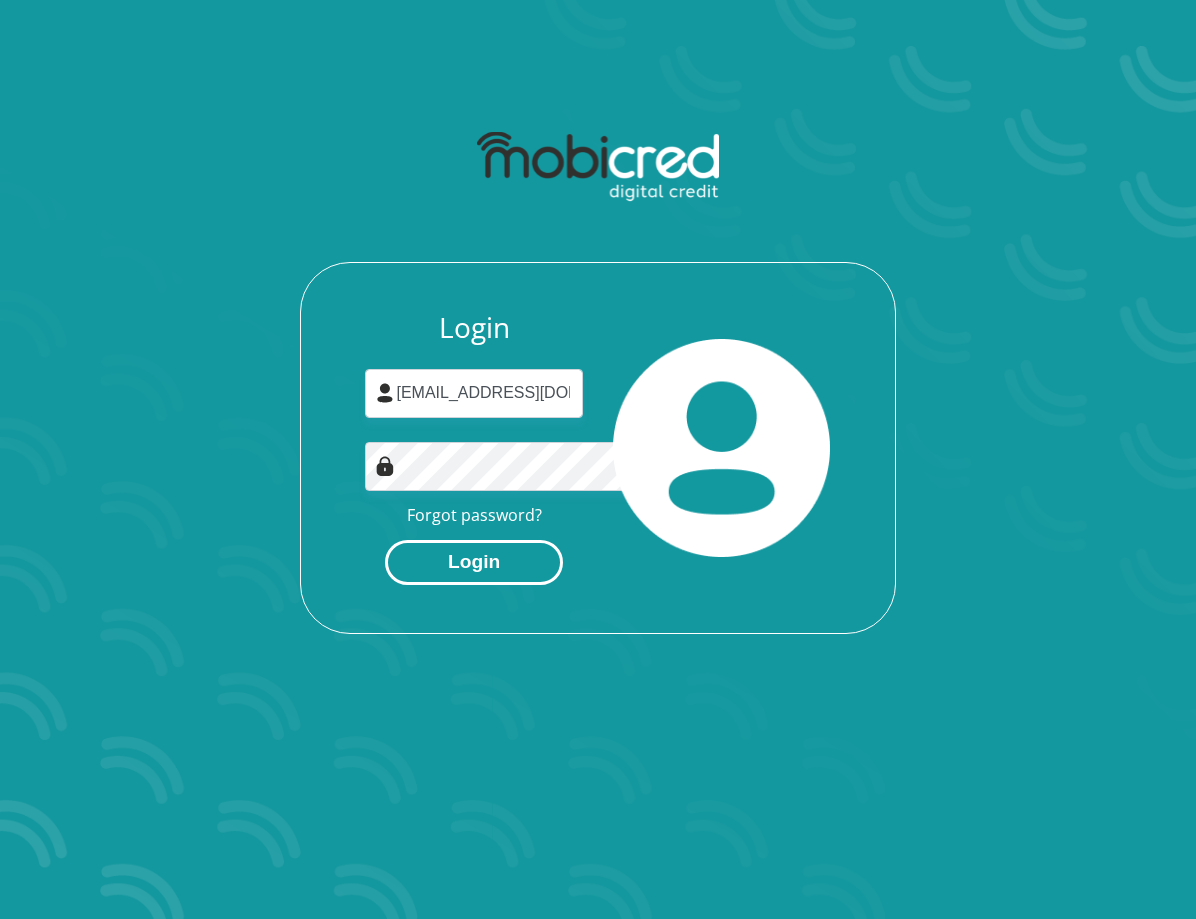 type on "nmluiters@gmail.com" 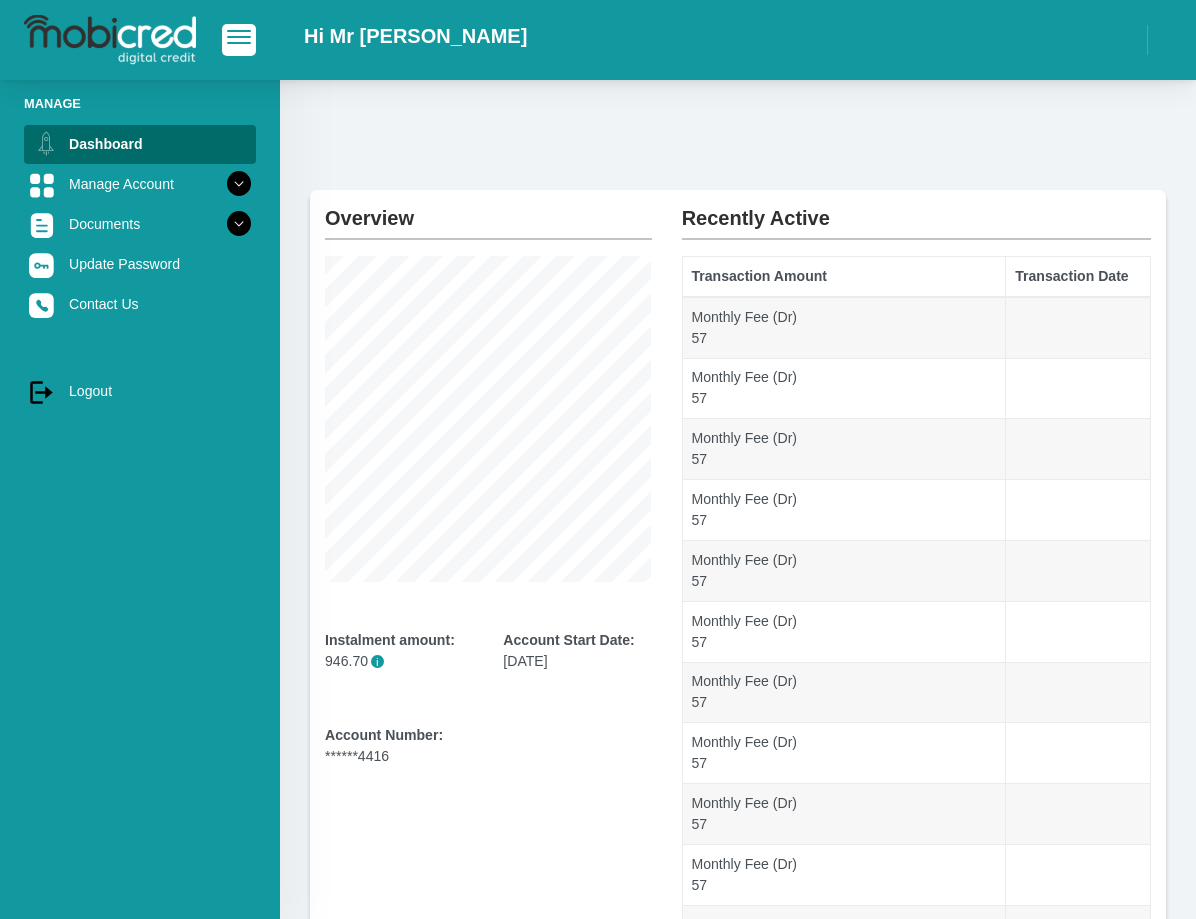 scroll, scrollTop: 0, scrollLeft: 0, axis: both 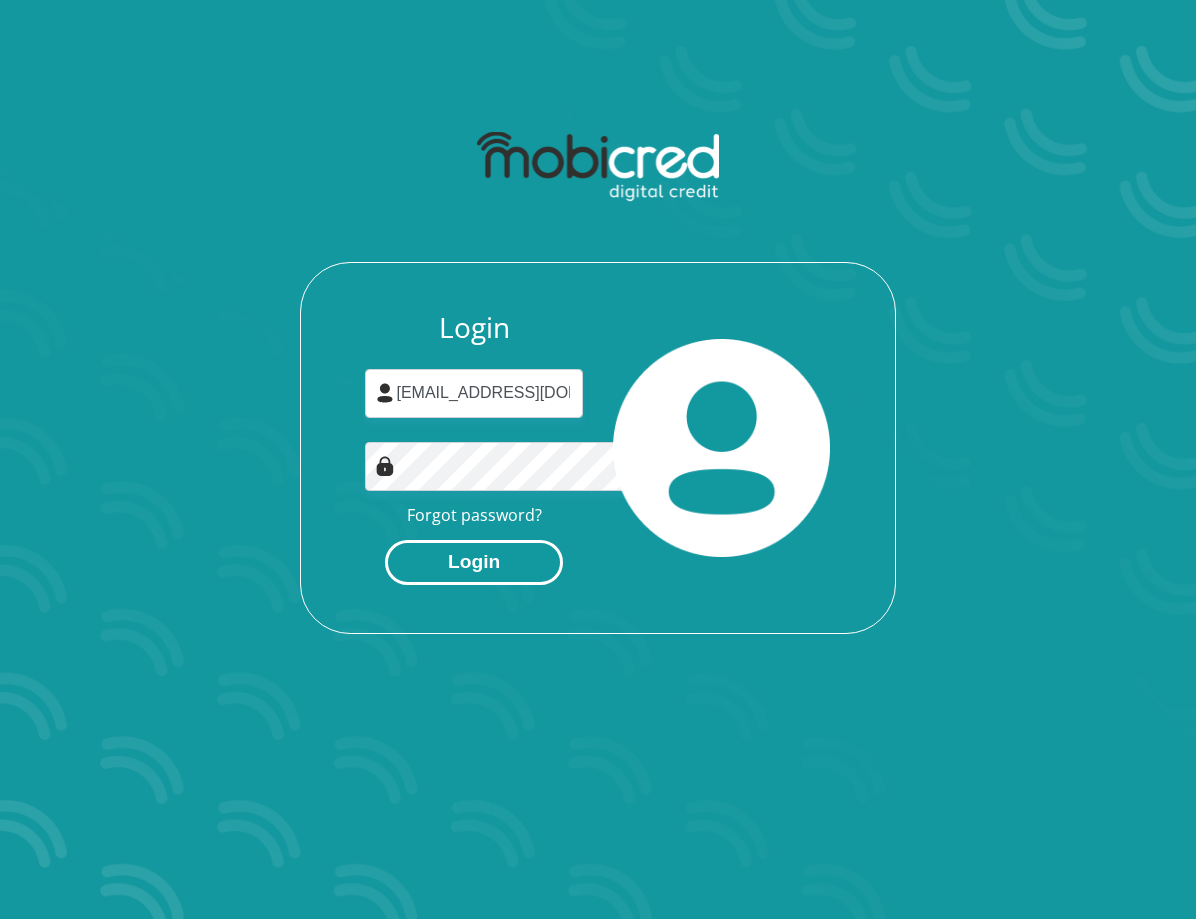type on "nmluiters@gmail.com" 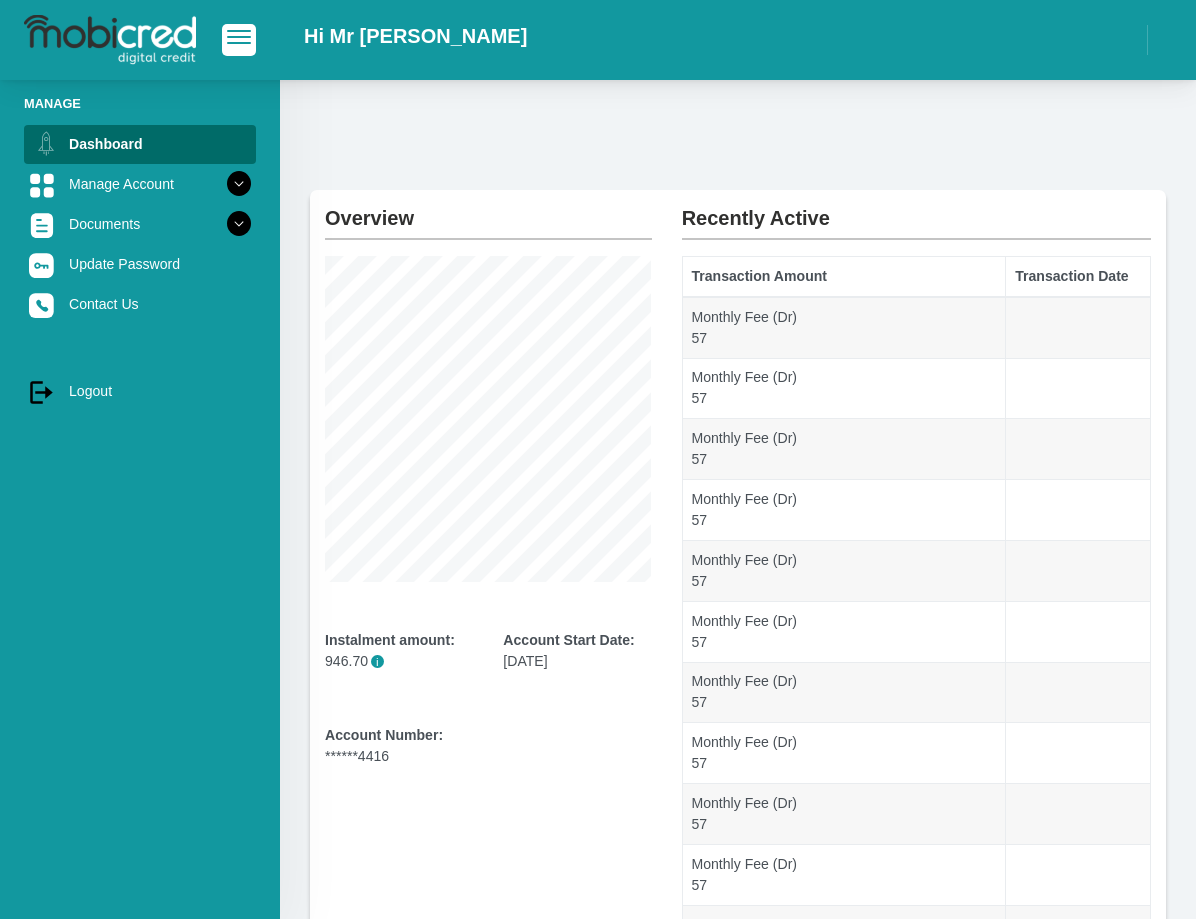 scroll, scrollTop: 0, scrollLeft: 0, axis: both 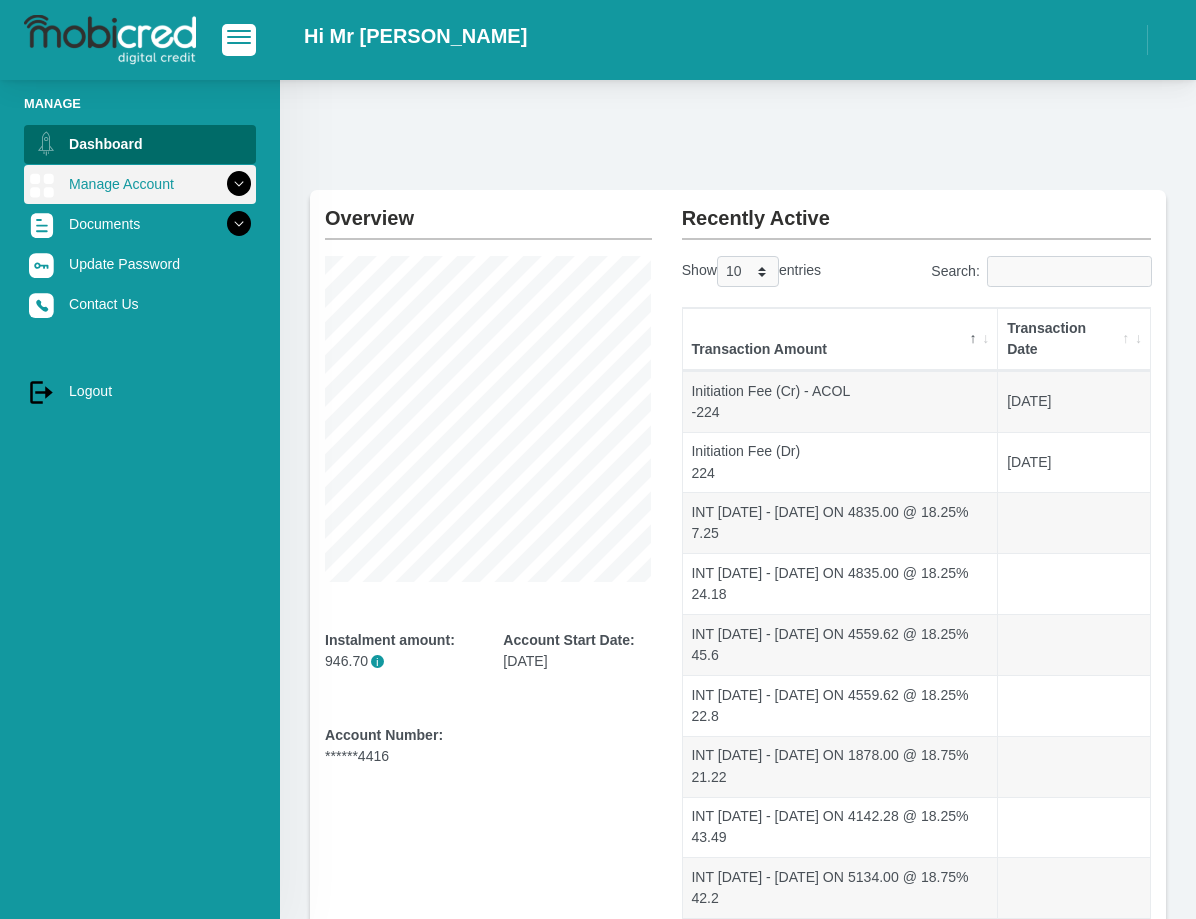 click on "Manage Account" at bounding box center (140, 184) 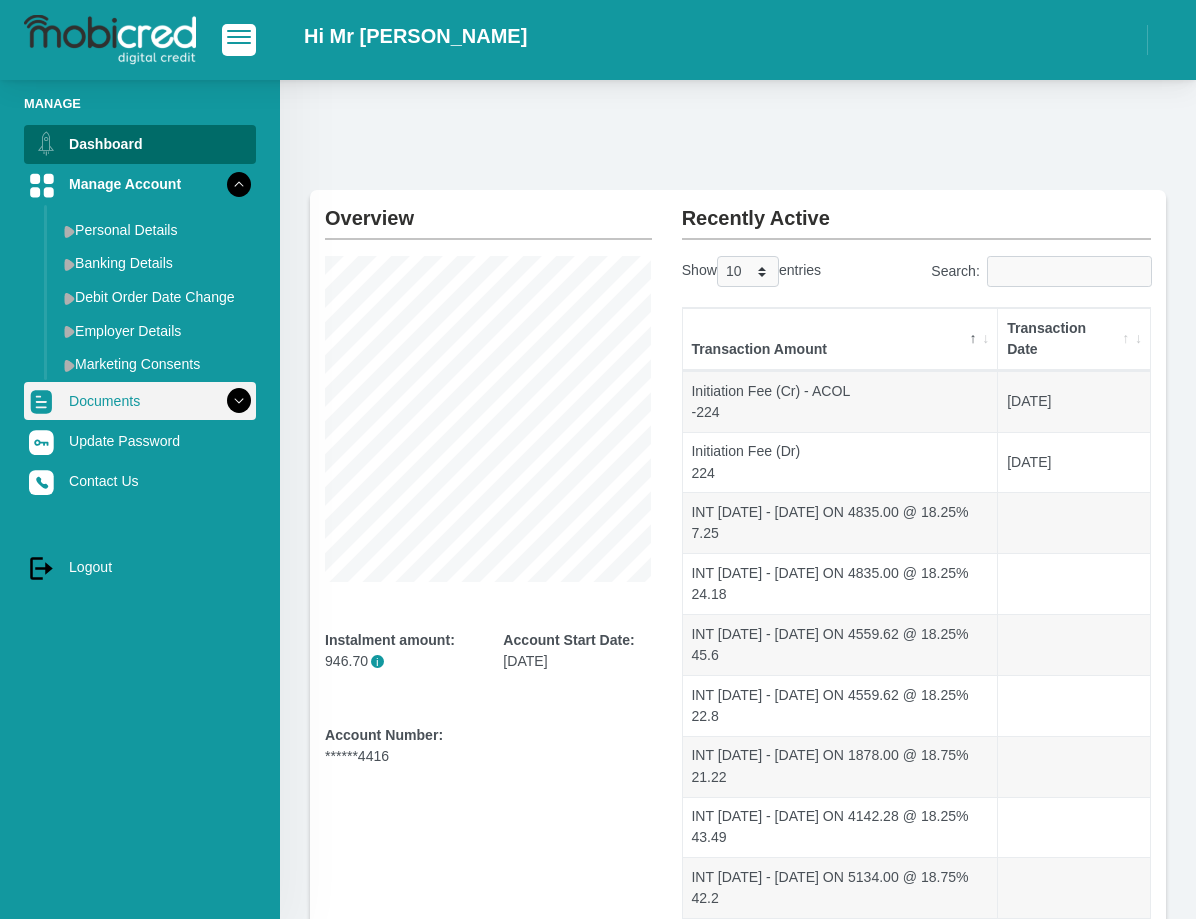 click on "Documents" at bounding box center [140, 401] 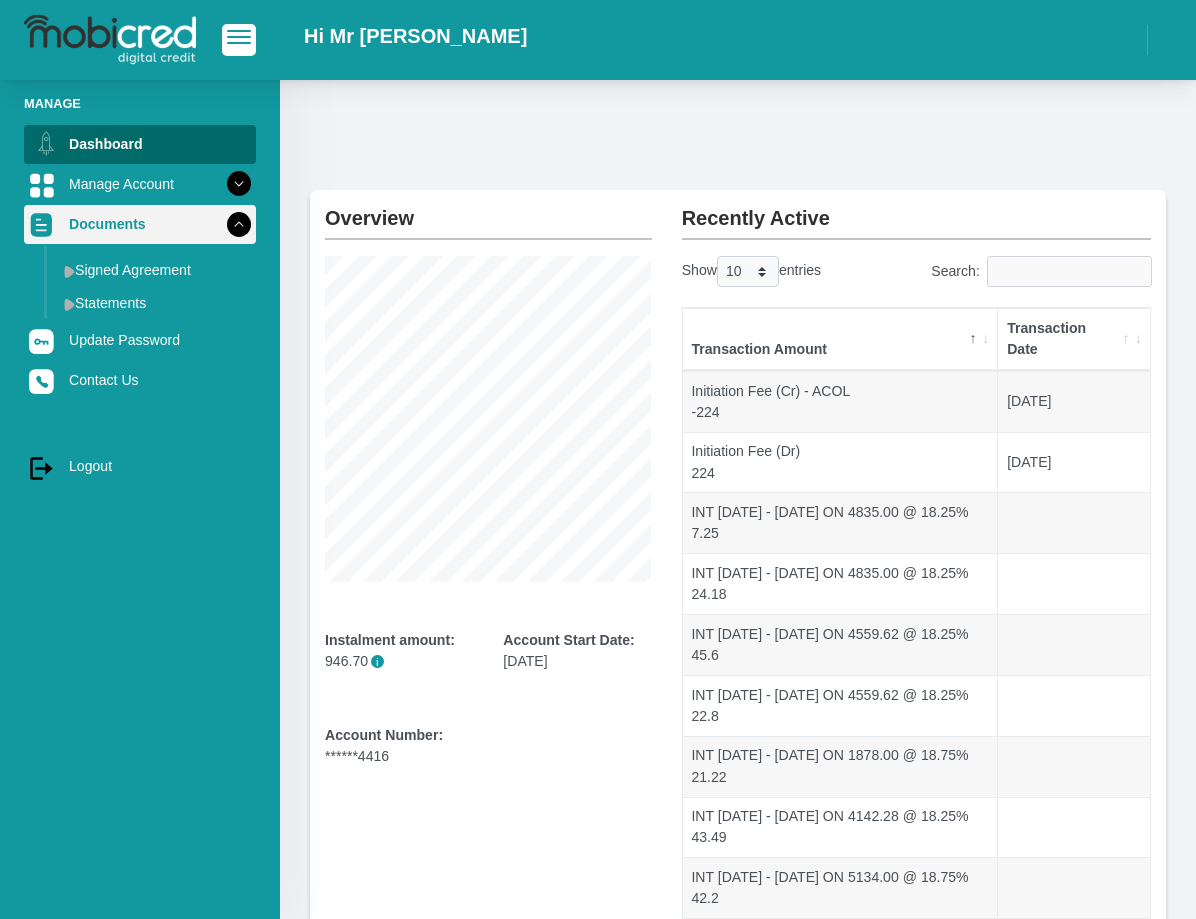 click on "Documents" at bounding box center [140, 224] 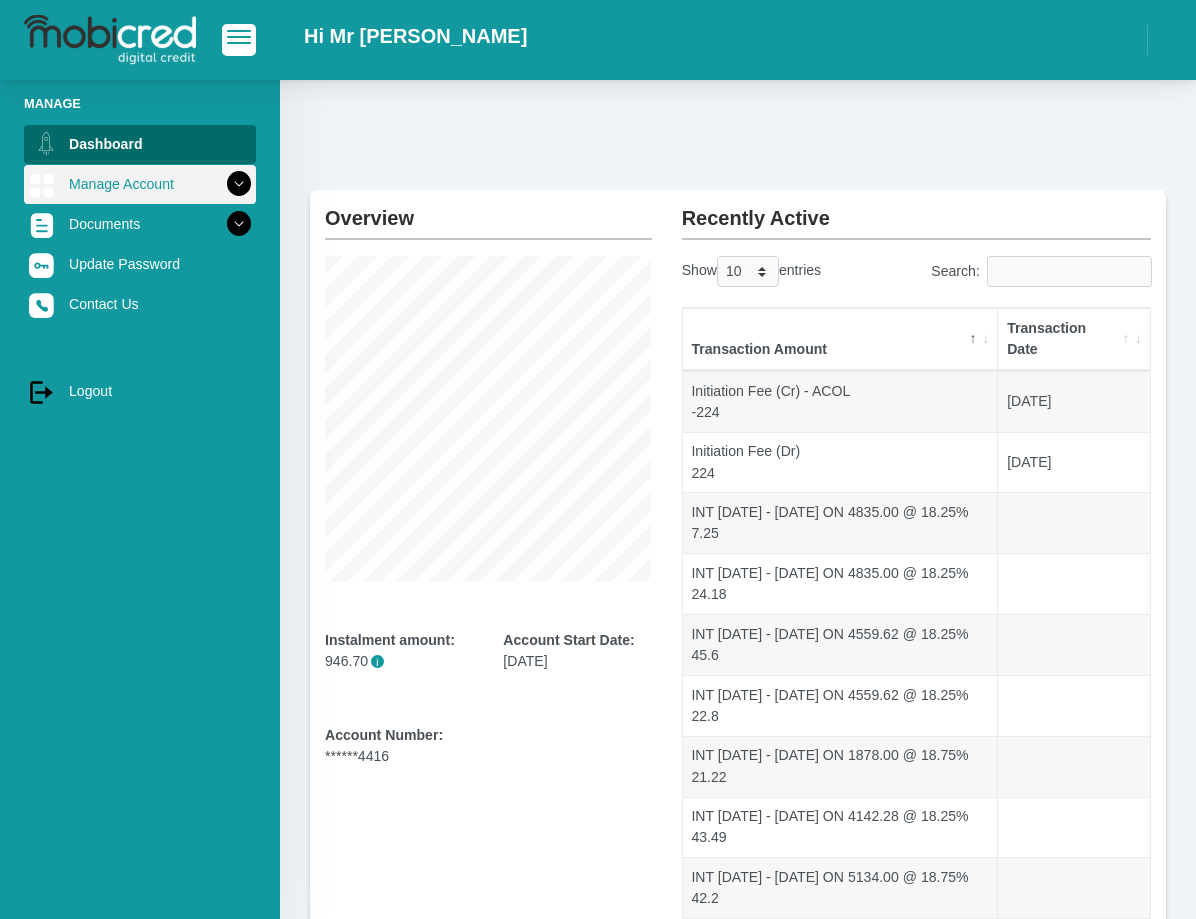 click on "Manage Account" at bounding box center (140, 184) 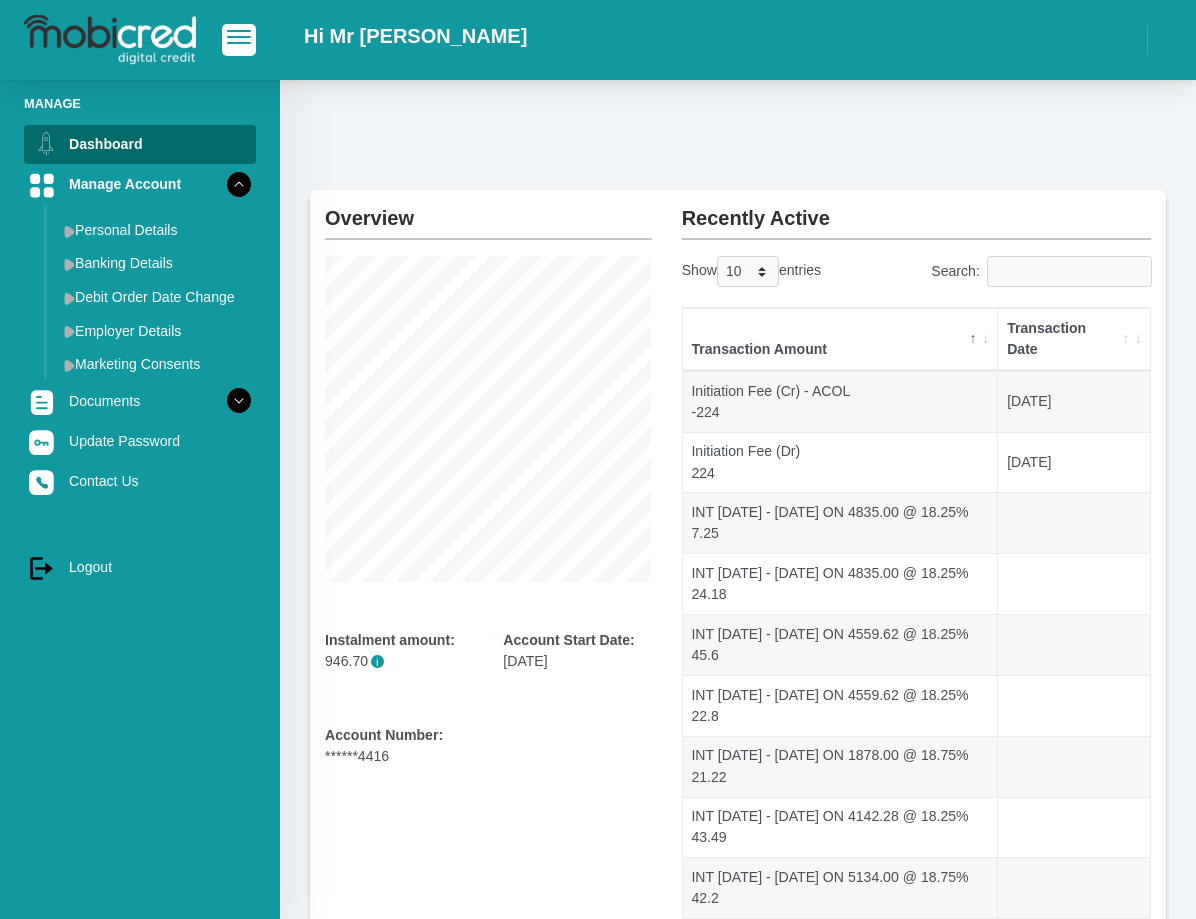 click on "Overview
Instalment amount: 946.70 i
Account Start Date: 12 April 2022
Account Number: ******4416
Recently Active
Show  10 25 50 100  entries Search:
Transaction Amount Transaction Date
-224" at bounding box center [738, 580] 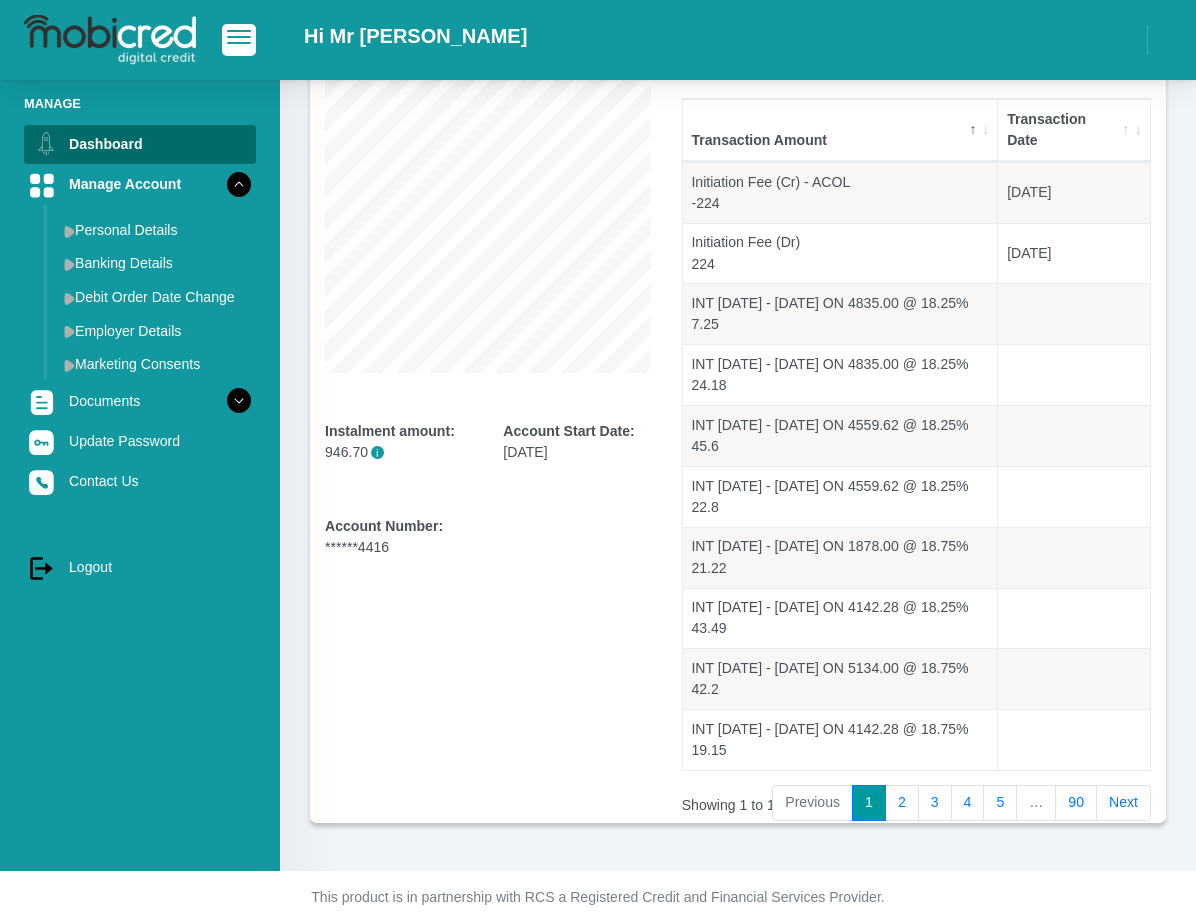 scroll, scrollTop: 0, scrollLeft: 0, axis: both 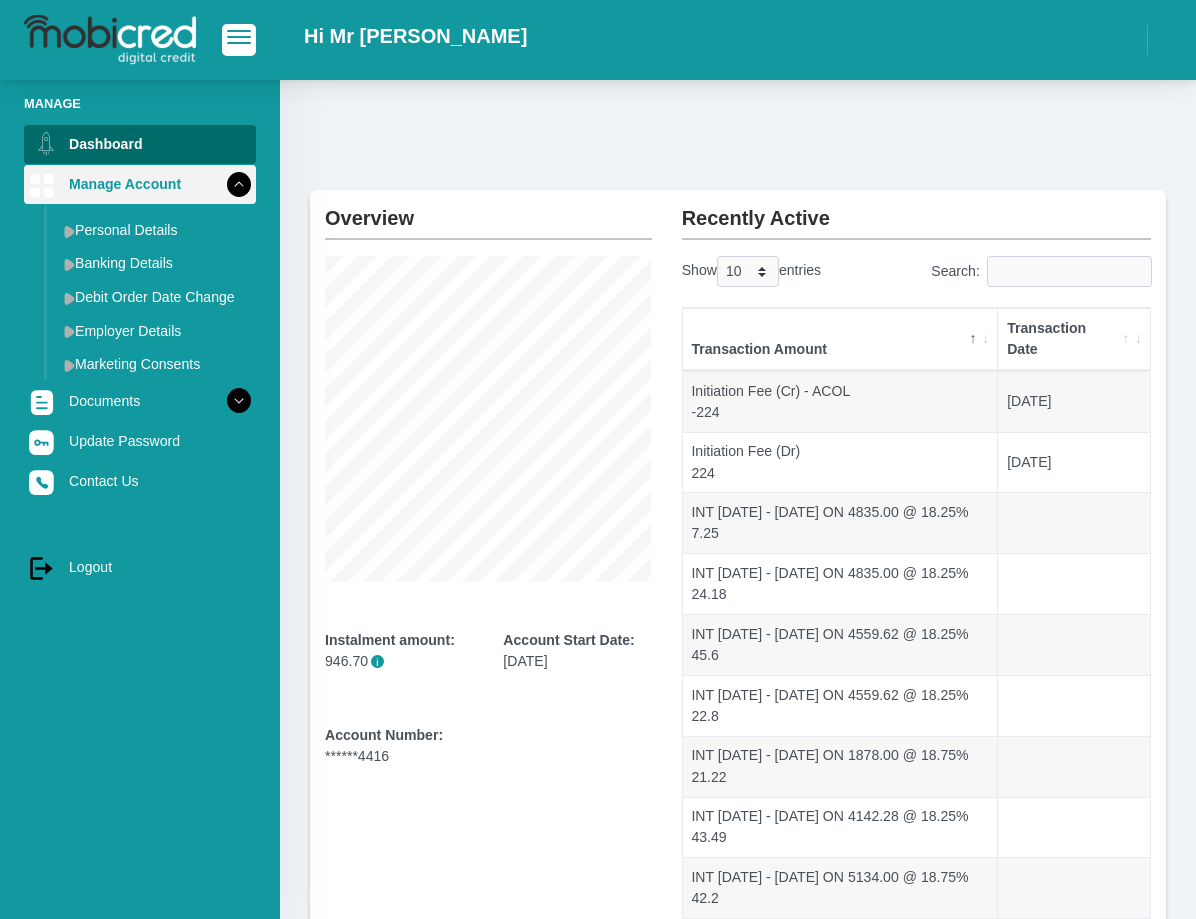 click on "Manage Account" at bounding box center [140, 184] 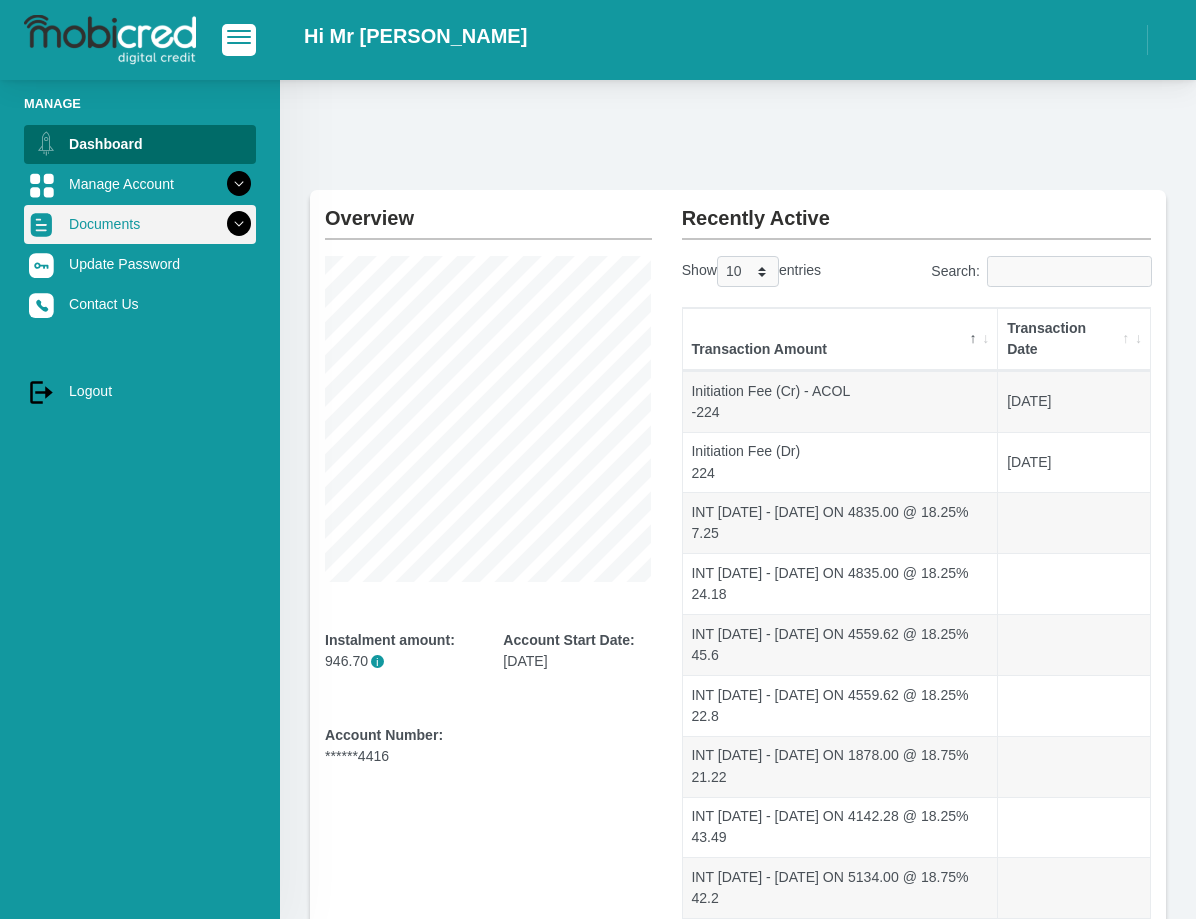 click on "Documents" at bounding box center (140, 224) 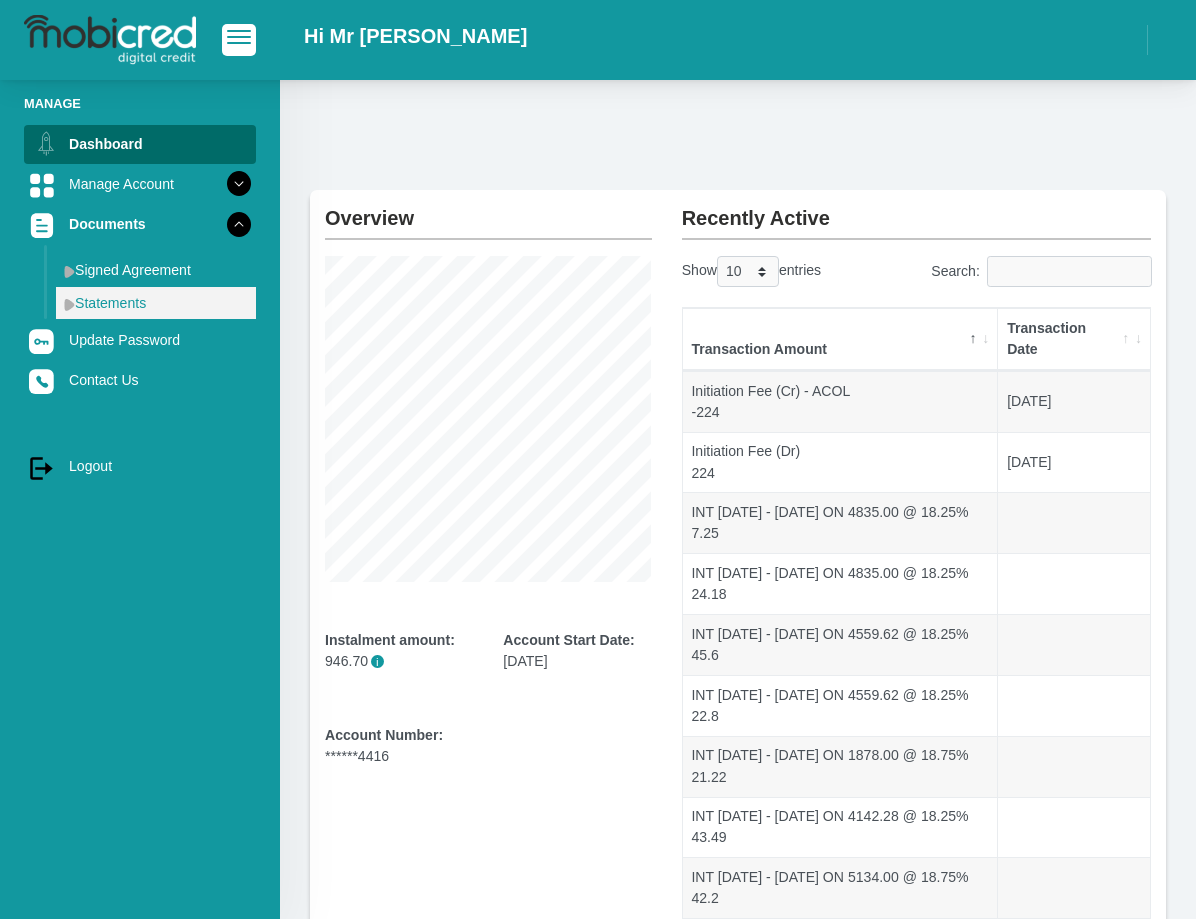 click on "Statements" at bounding box center (156, 303) 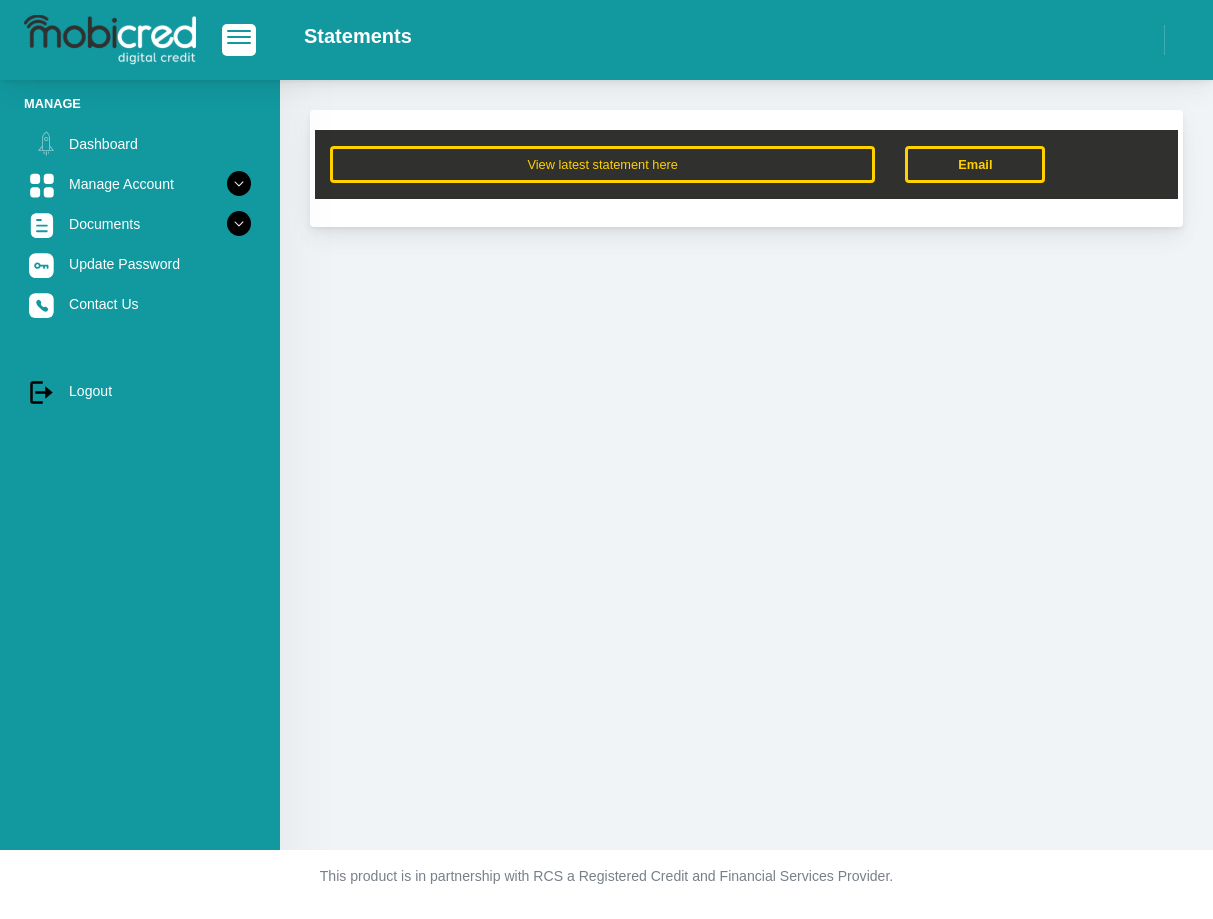 scroll, scrollTop: 0, scrollLeft: 0, axis: both 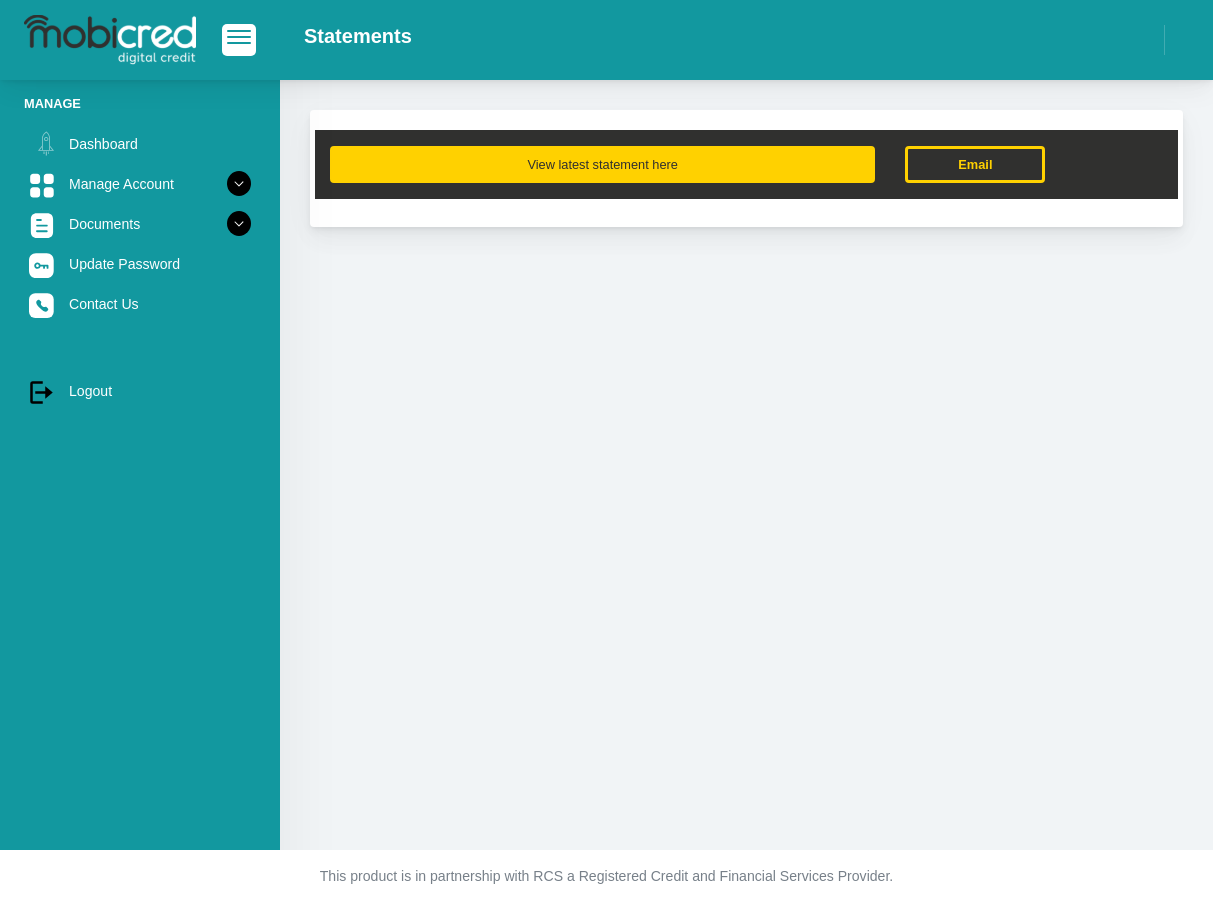 click on "View latest statement here" at bounding box center [602, 164] 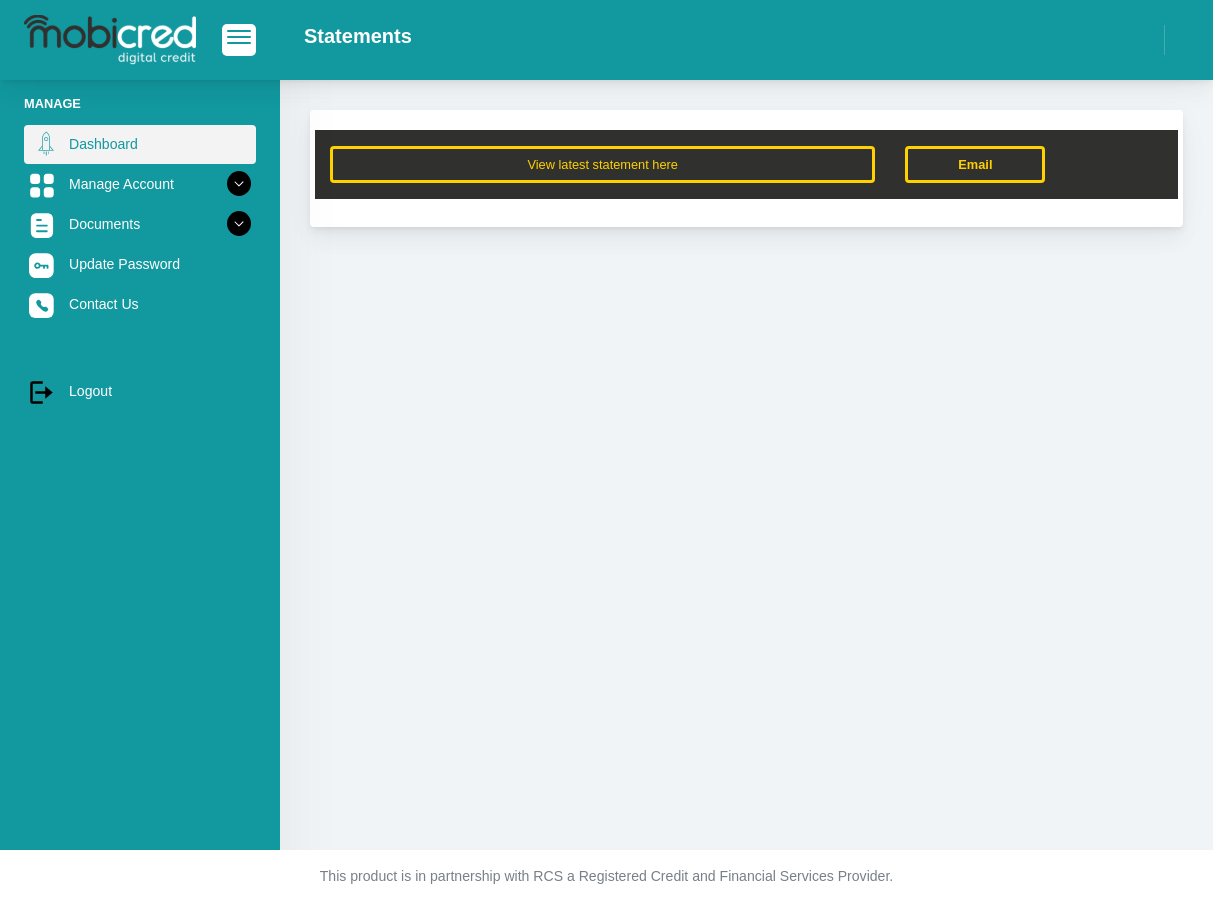 click on "Dashboard" at bounding box center (140, 144) 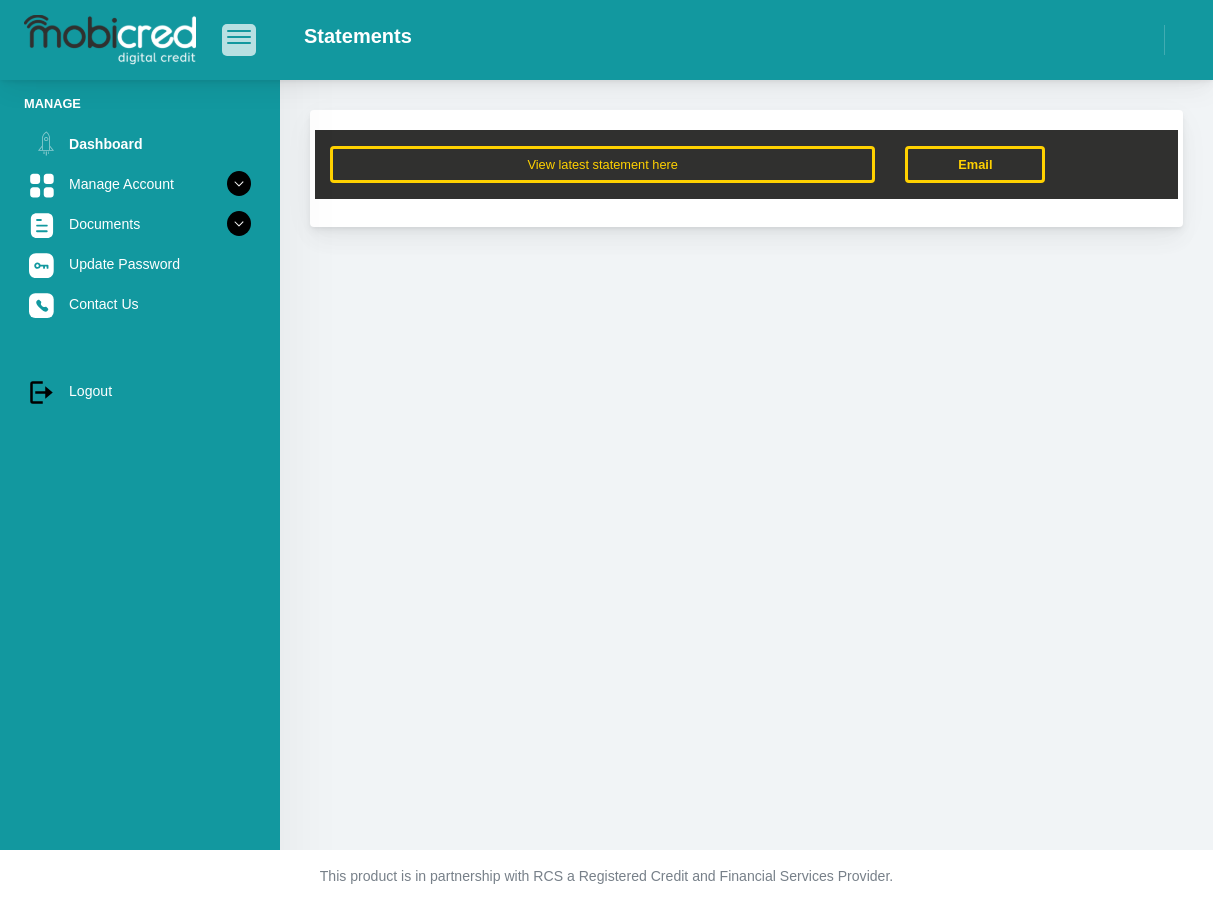 click at bounding box center (239, 37) 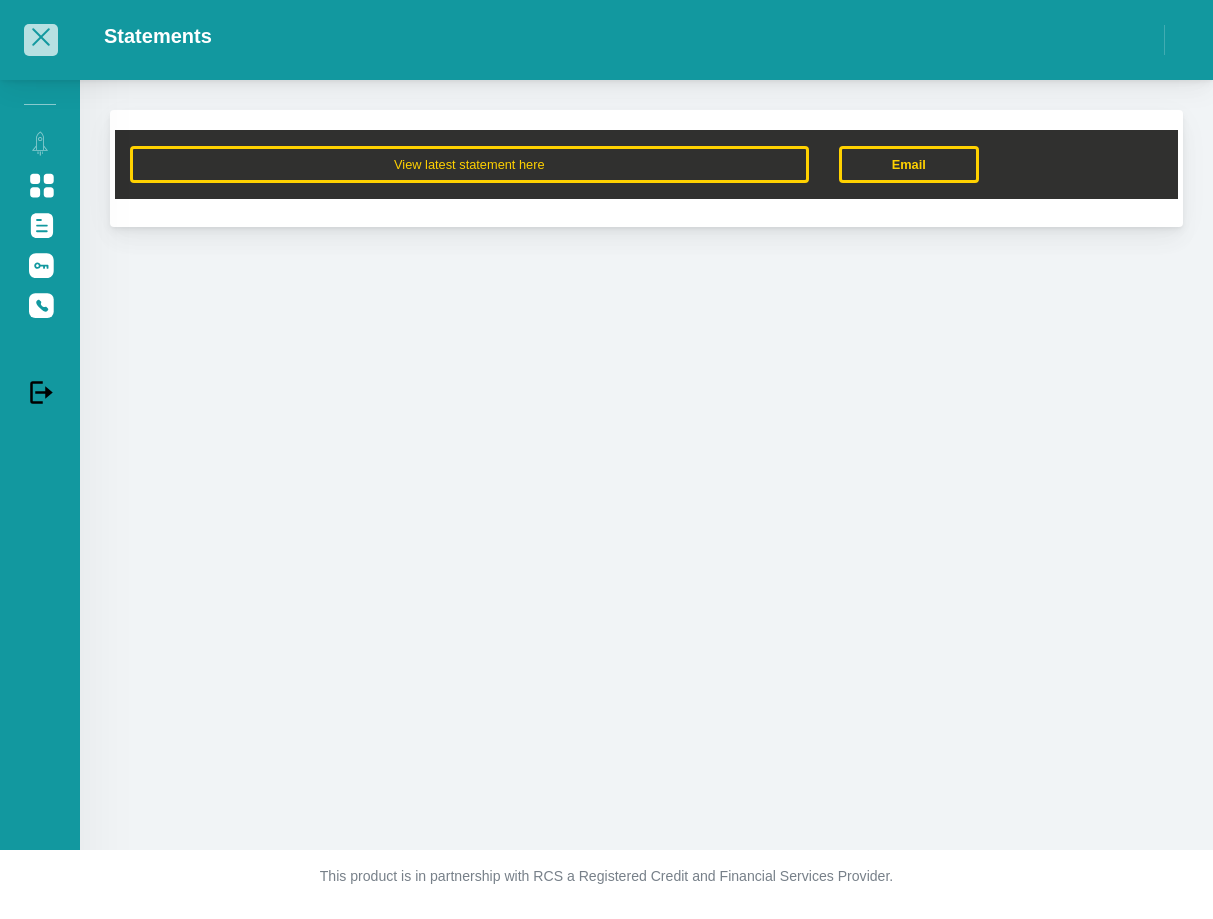 click at bounding box center [41, 37] 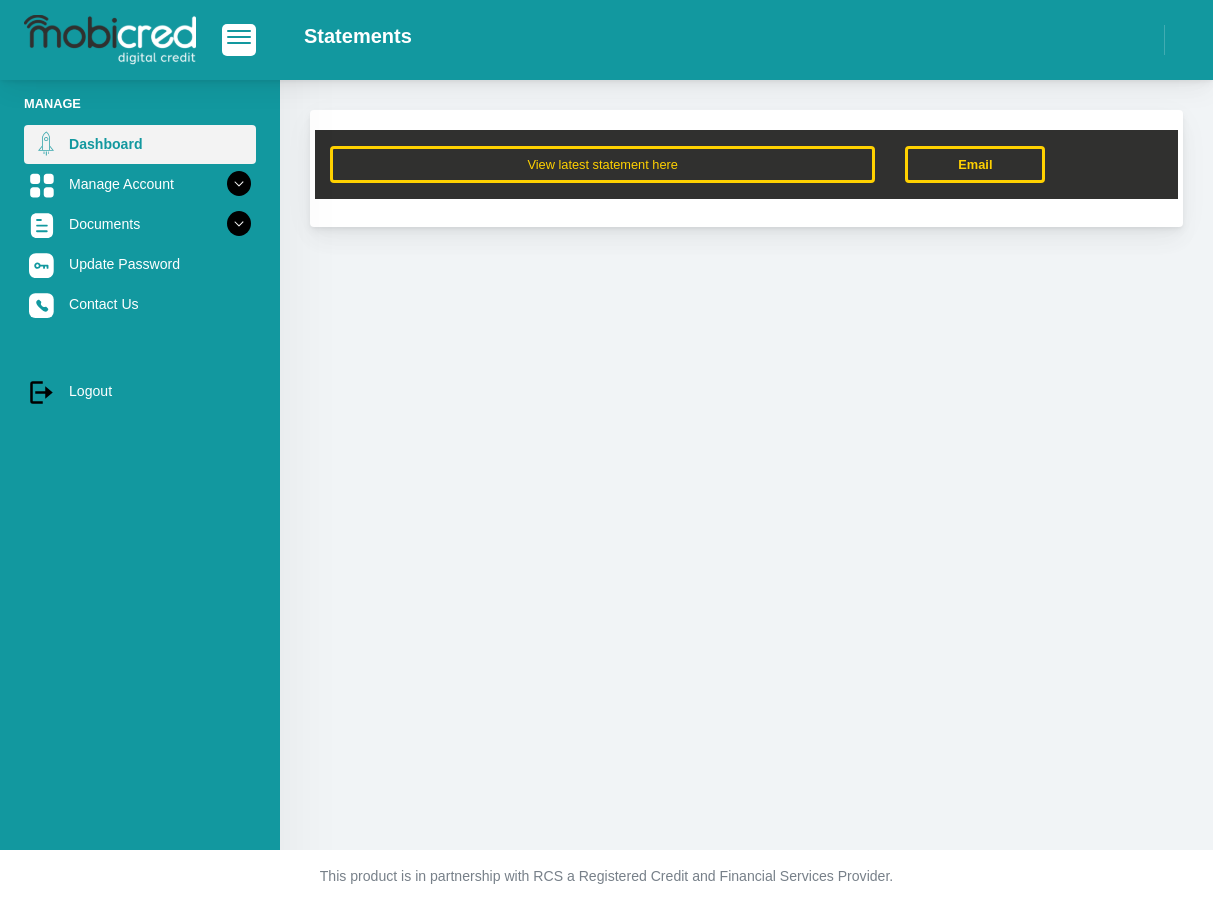click on "Dashboard" at bounding box center (140, 144) 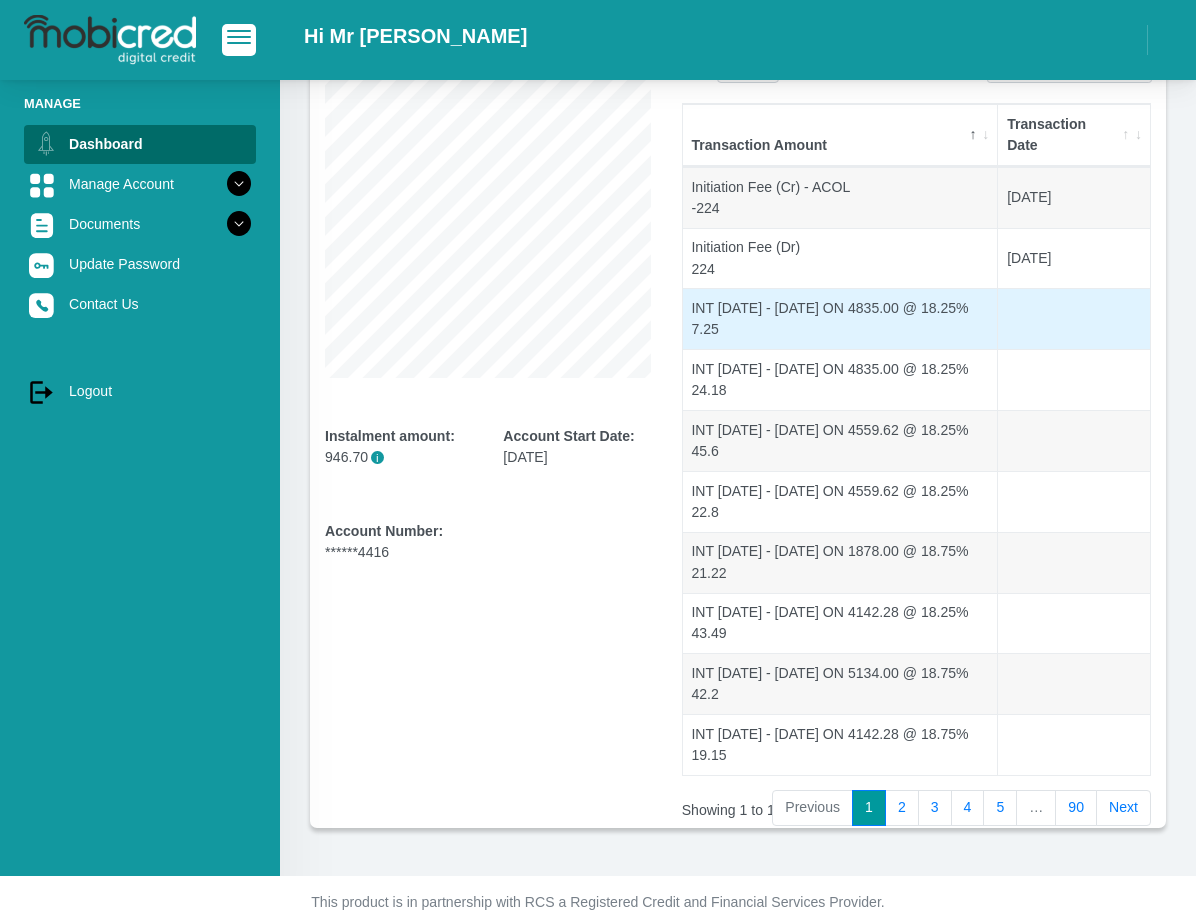 scroll, scrollTop: 102, scrollLeft: 0, axis: vertical 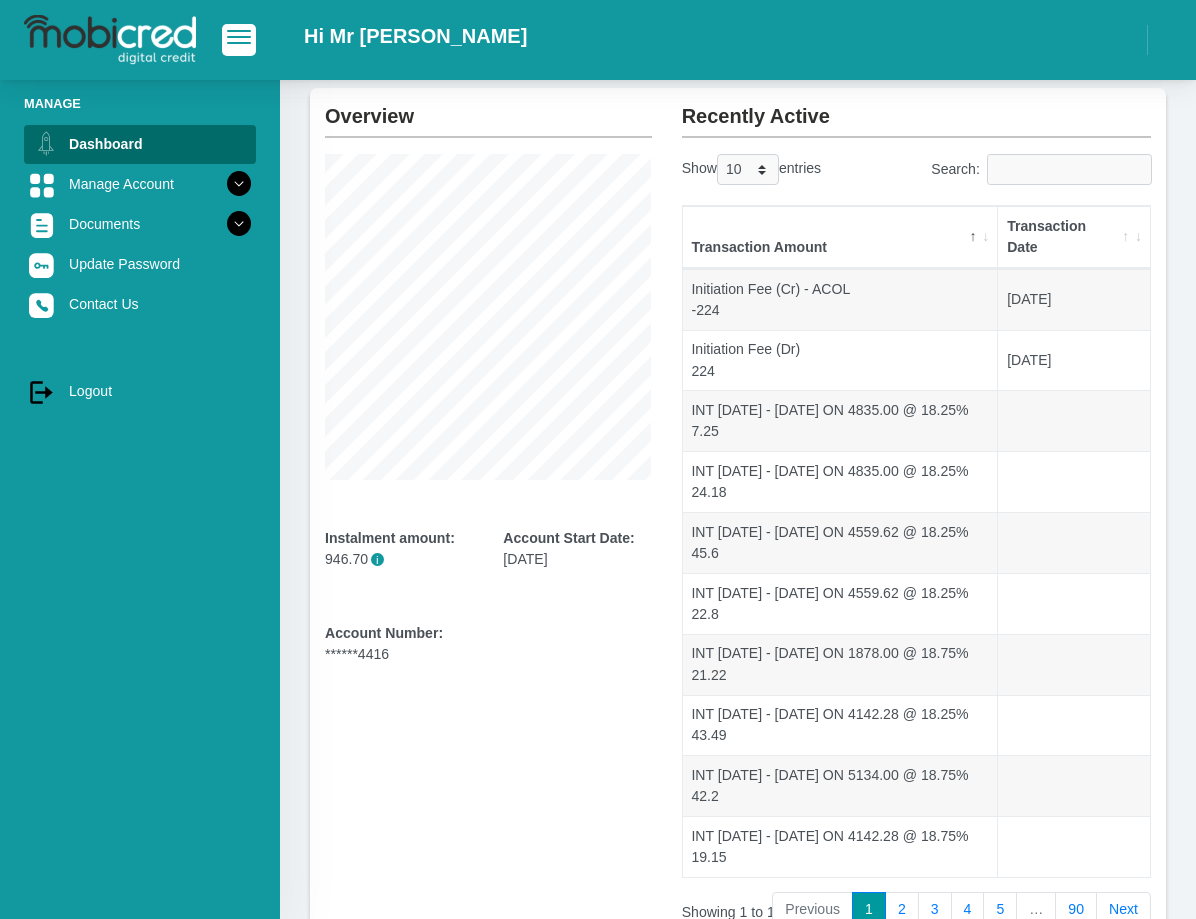 click on "Transaction Date" at bounding box center [1074, 237] 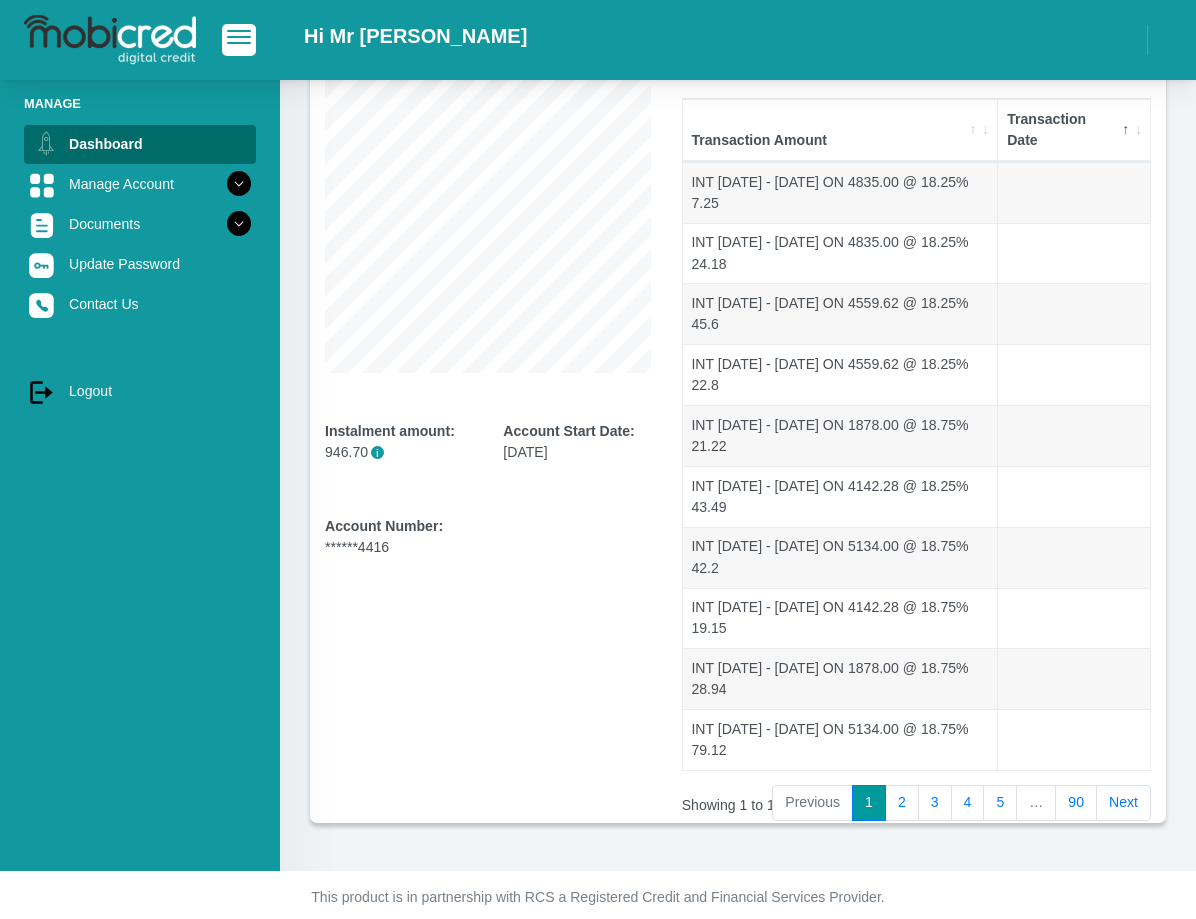 scroll, scrollTop: 0, scrollLeft: 0, axis: both 